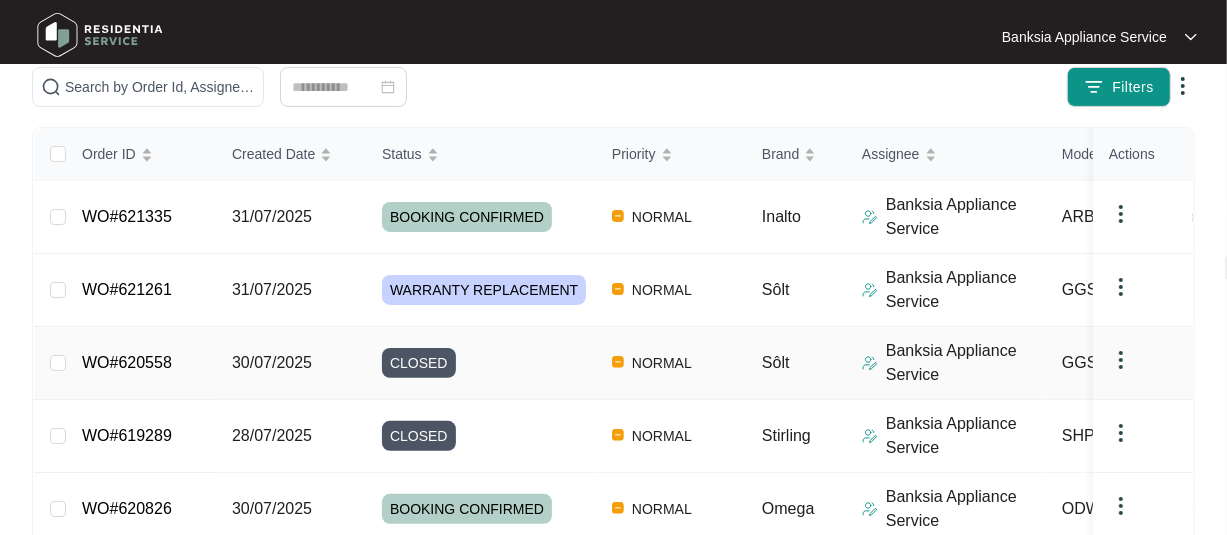 scroll, scrollTop: 300, scrollLeft: 0, axis: vertical 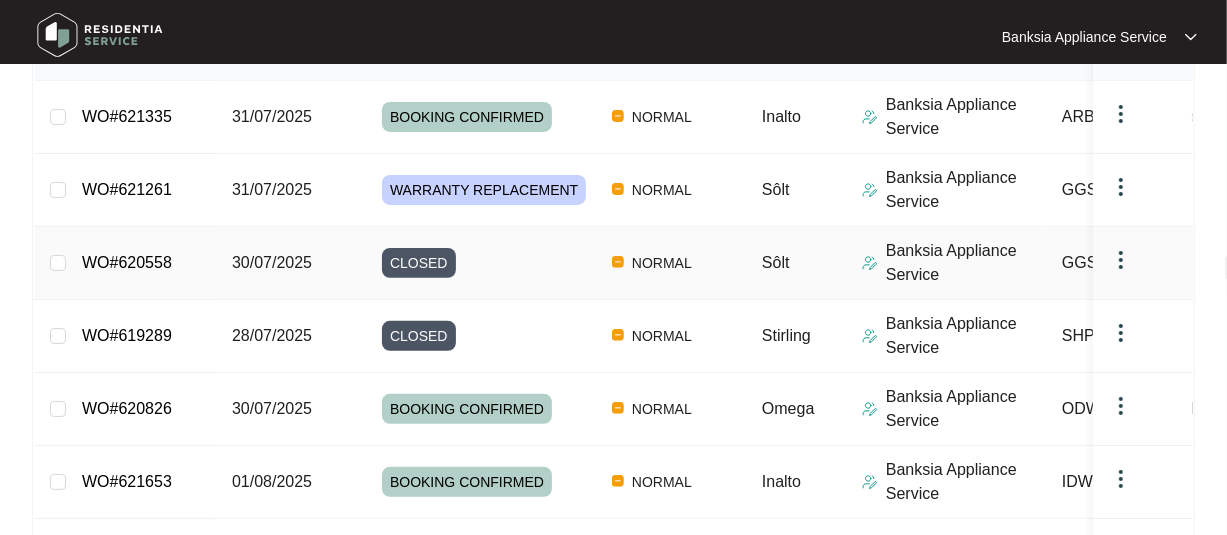 click on "CLOSED" at bounding box center [419, 263] 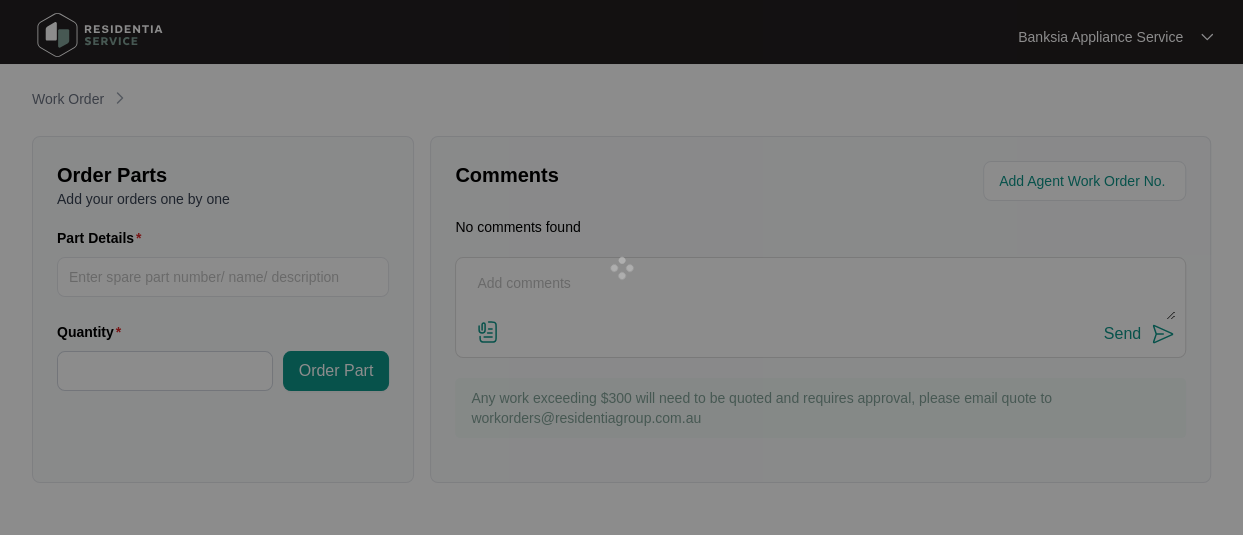 click at bounding box center (621, 267) 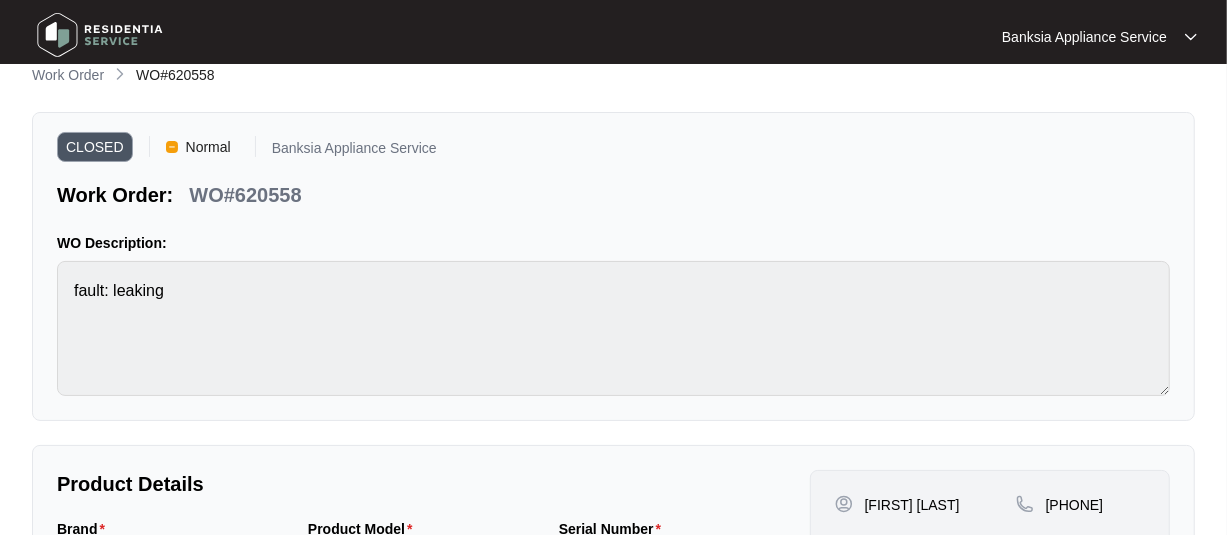 scroll, scrollTop: 0, scrollLeft: 0, axis: both 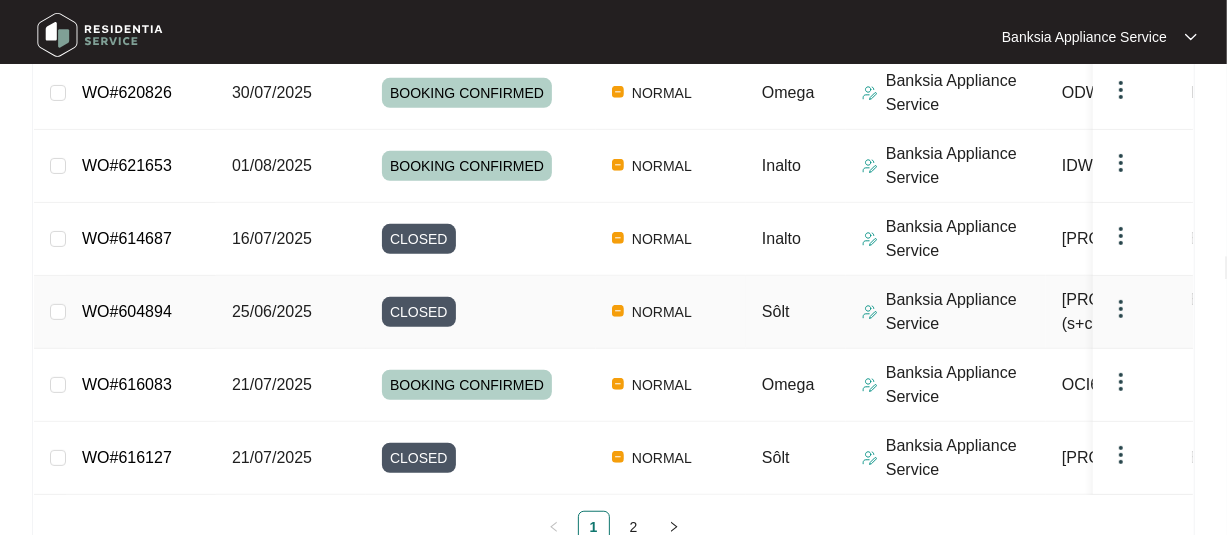 click on "CLOSED" at bounding box center [419, 312] 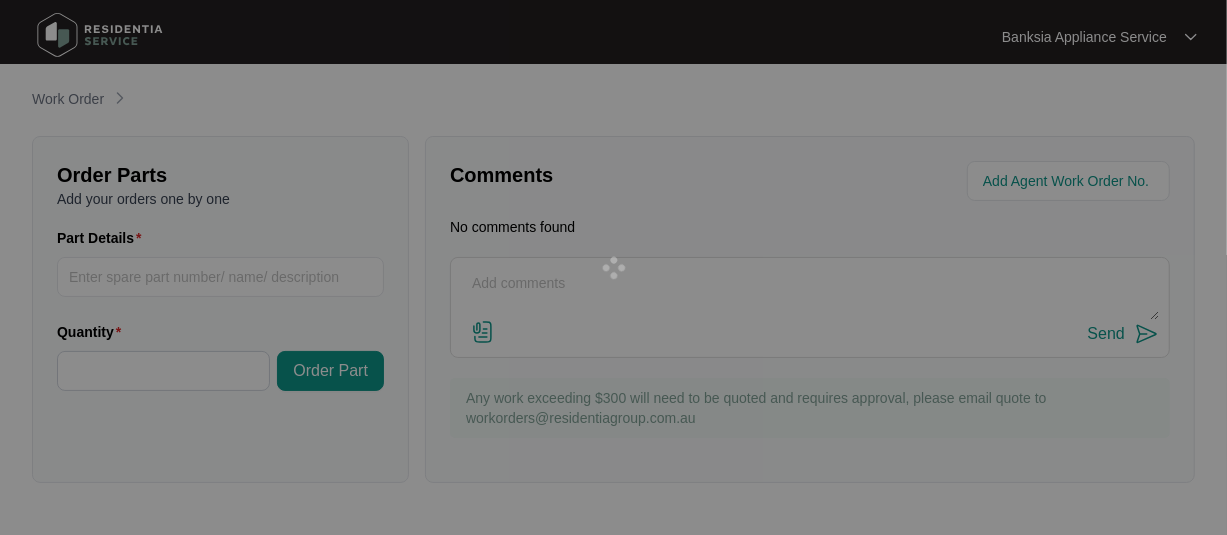 click at bounding box center (613, 267) 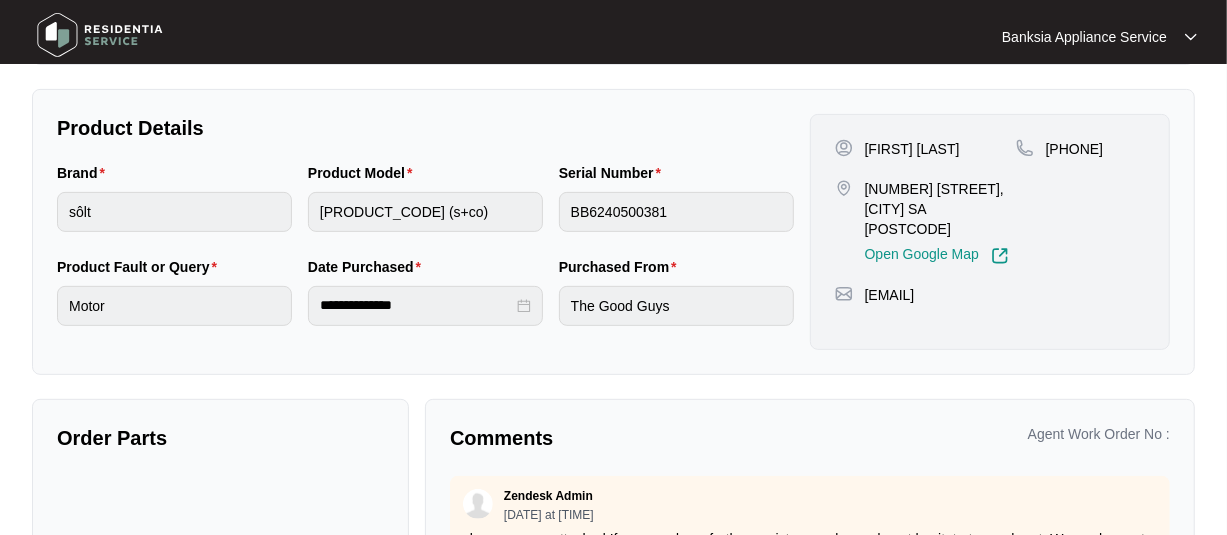 scroll, scrollTop: 400, scrollLeft: 0, axis: vertical 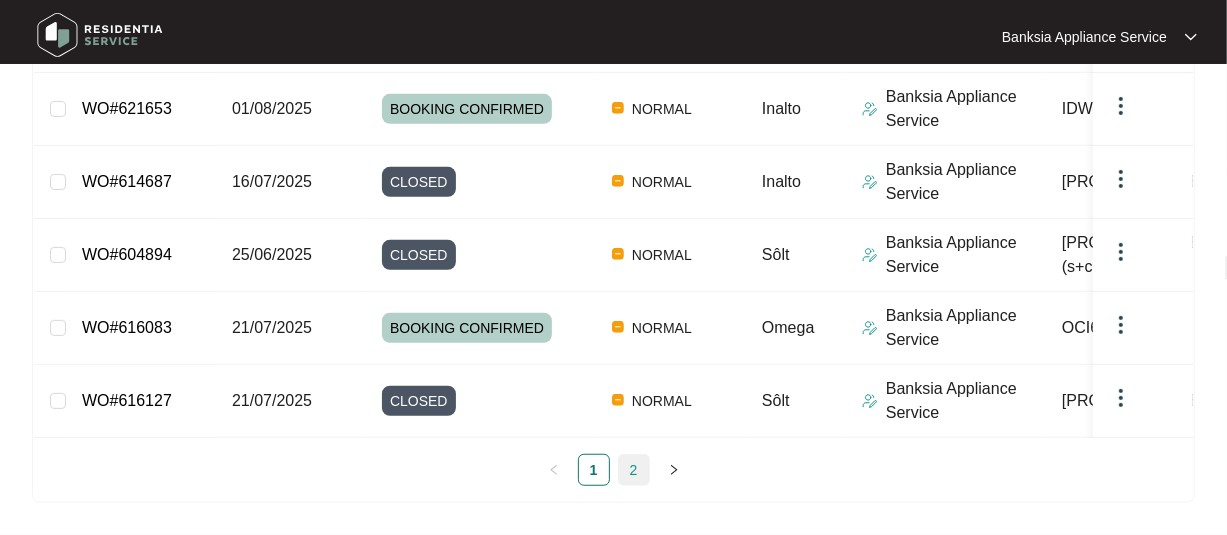 click on "2" at bounding box center (634, 470) 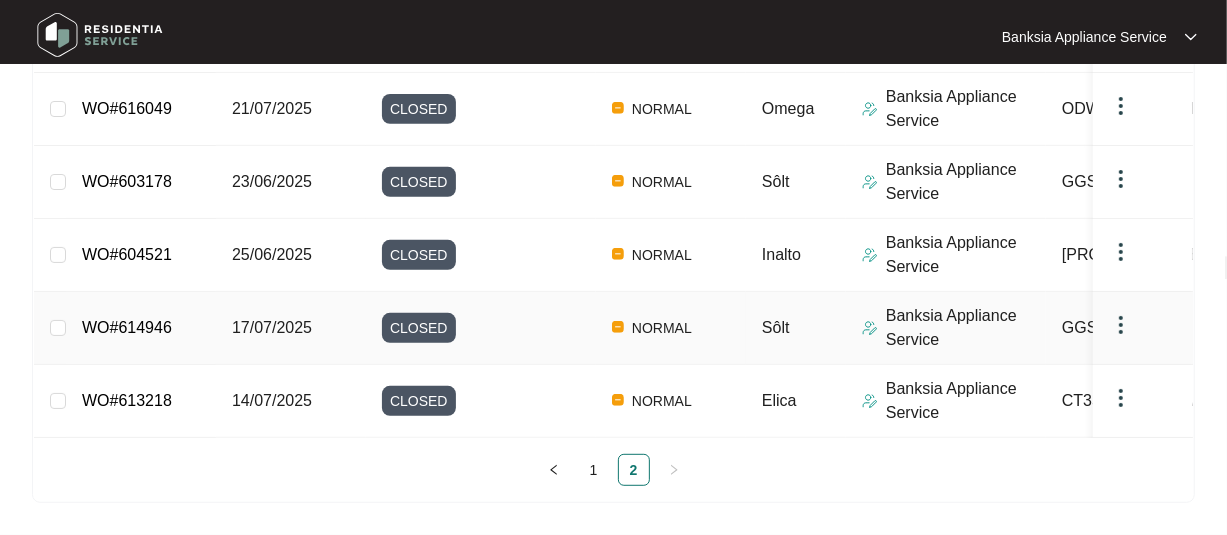 scroll, scrollTop: 369, scrollLeft: 0, axis: vertical 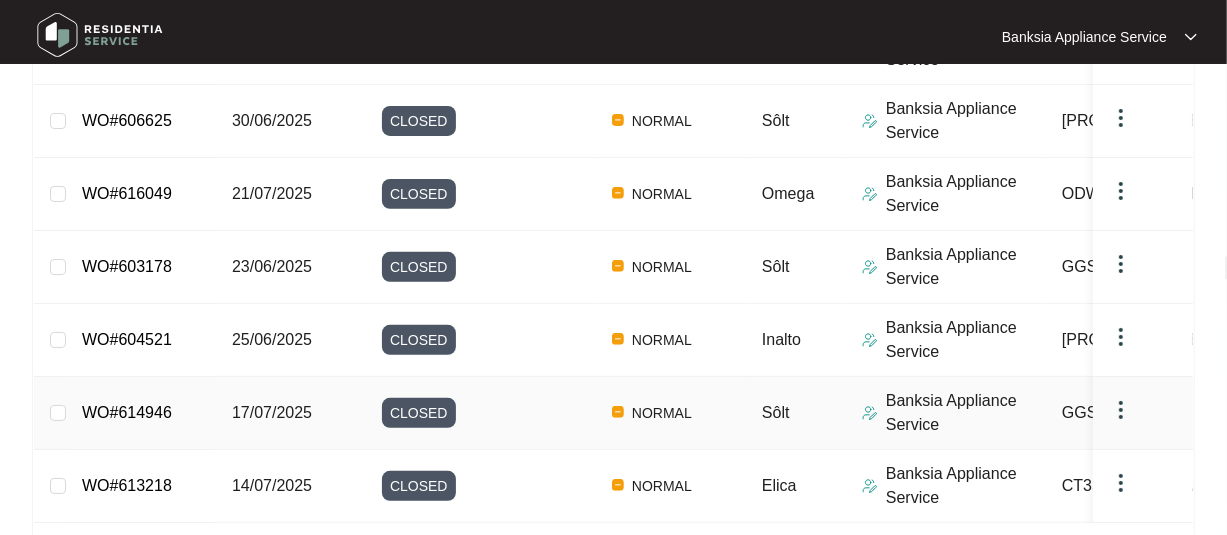 click on "CLOSED" at bounding box center (419, 413) 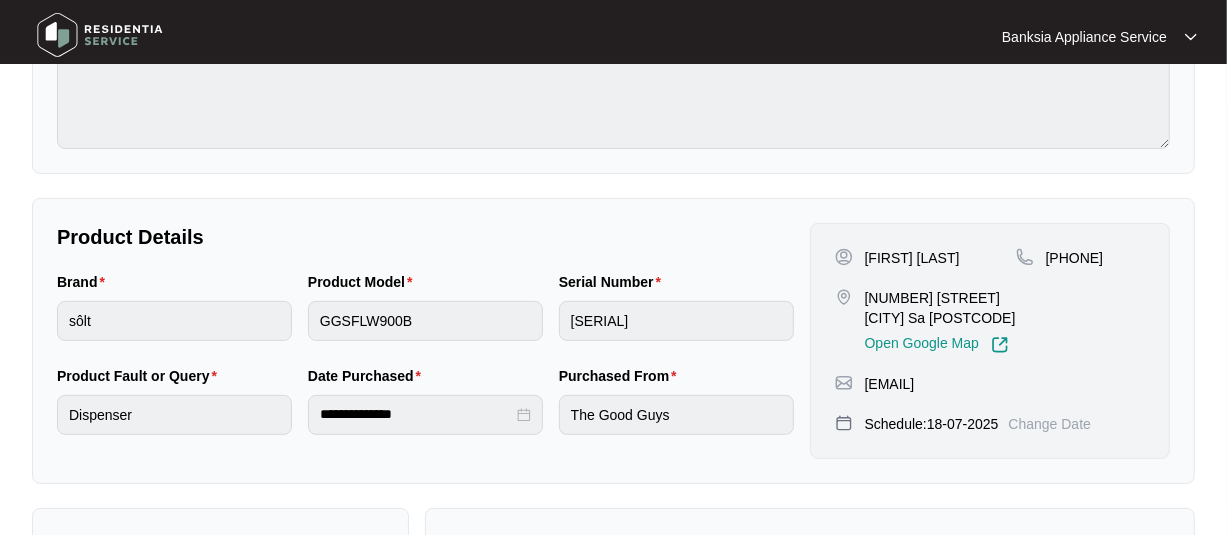 scroll, scrollTop: 400, scrollLeft: 0, axis: vertical 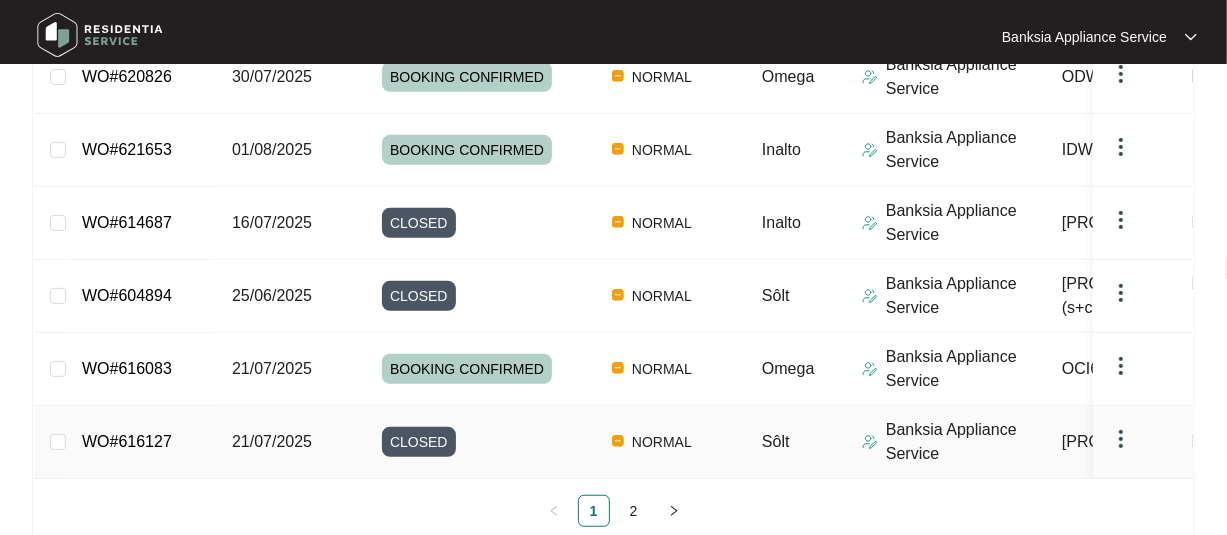 click on "WO#[NUMBER] [DATE] BOOKING CONFIRMED NORMAL [COMPANY] [PRODUCT_CODE] (s+co) [FIRST] [LAST] [COMPANY] WO#[NUMBER] [DATE] WARRANTY REPLACEMENT NORMAL Sôlt [COMPANY] [PRODUCT_CODE] [FIRST] [LAST] The Good Guys WO#[NUMBER] [DATE] CLOSED NORMAL Sôlt [COMPANY] [PRODUCT_CODE] [FIRST] [LAST] The Good Guys WO#[NUMBER] [DATE] CLOSED NORMAL Stirling [COMPANY] [PRODUCT_CODE] [FIRST] [LAST] Aldi WO#[NUMBER] [DATE] BOOKING CONFIRMED NORMAL Omega [PRODUCT_CODE] [FIRST] [LAST]... SA Appliance Warehouse WO#[NUMBER] [DATE] BOOKING CONFIRMED NORMAL Inalto [COMPANY] [PRODUCT_CODE] (s) [FIRST] [LAST] Tekform WO#[NUMBER] [DATE] CLOSED NORMAL Inalto [COMPANY] [PRODUCT_CODE] (s) [FIRST] [LAST] Harvey Norman Commercial WO#[NUMBER] [DATE] CLOSED NORMAL Sôlt [COMPANY] [PRODUCT_CODE] (s+co) [FIRST] [LAST]... The Good Guys WO#[NUMBER] [DATE] BOOKING CONFIRMED NORMAL Omega [PRODUCT_CODE] [TITLE] [LAST]" at bounding box center (890, 114) 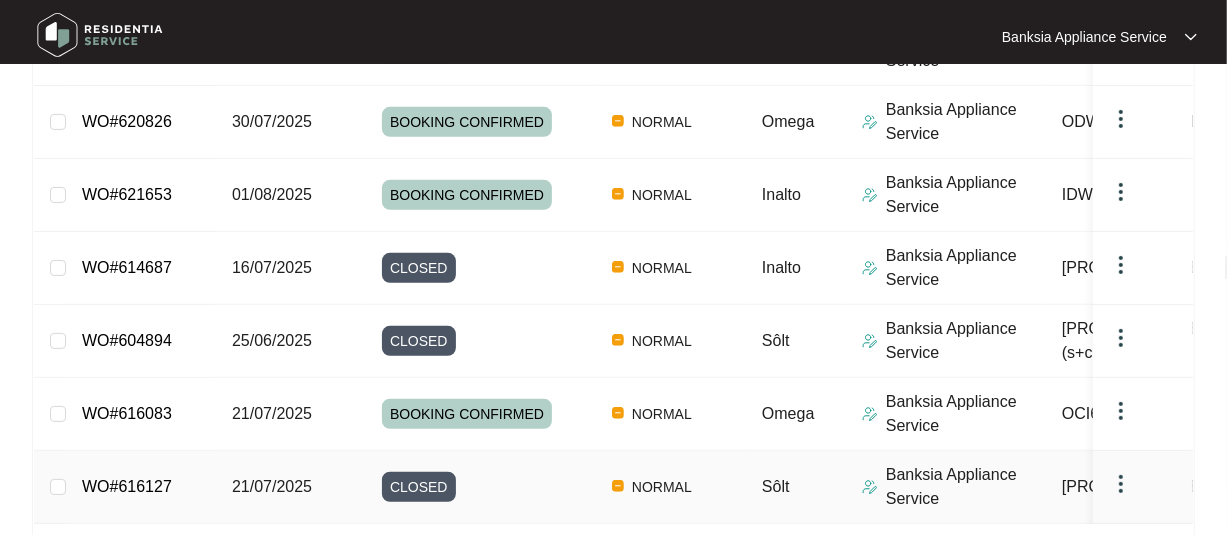 click on "CLOSED" at bounding box center (481, 487) 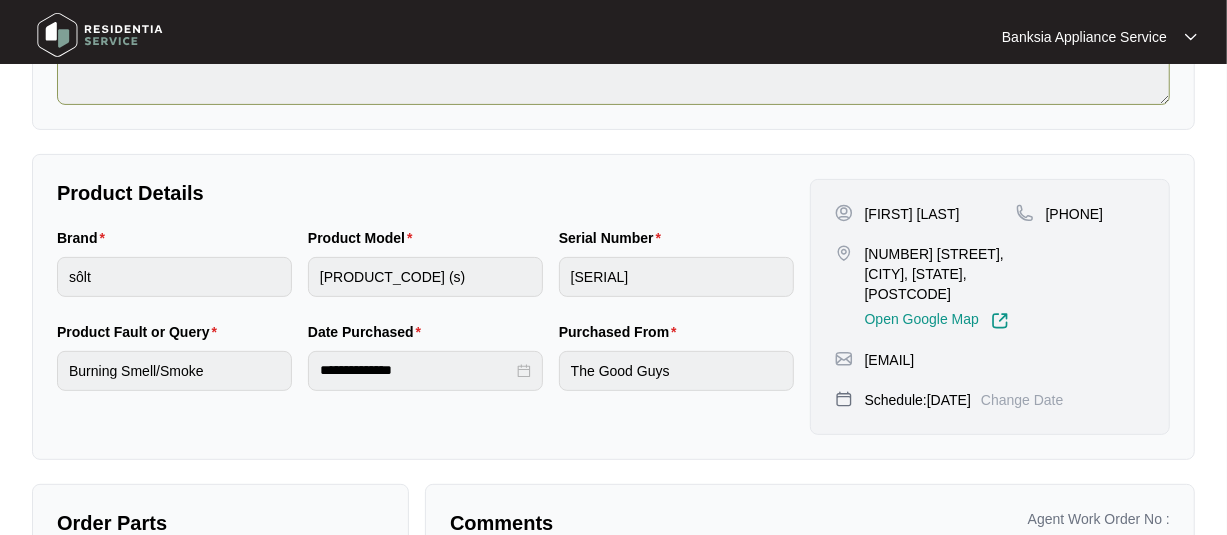 scroll, scrollTop: 400, scrollLeft: 0, axis: vertical 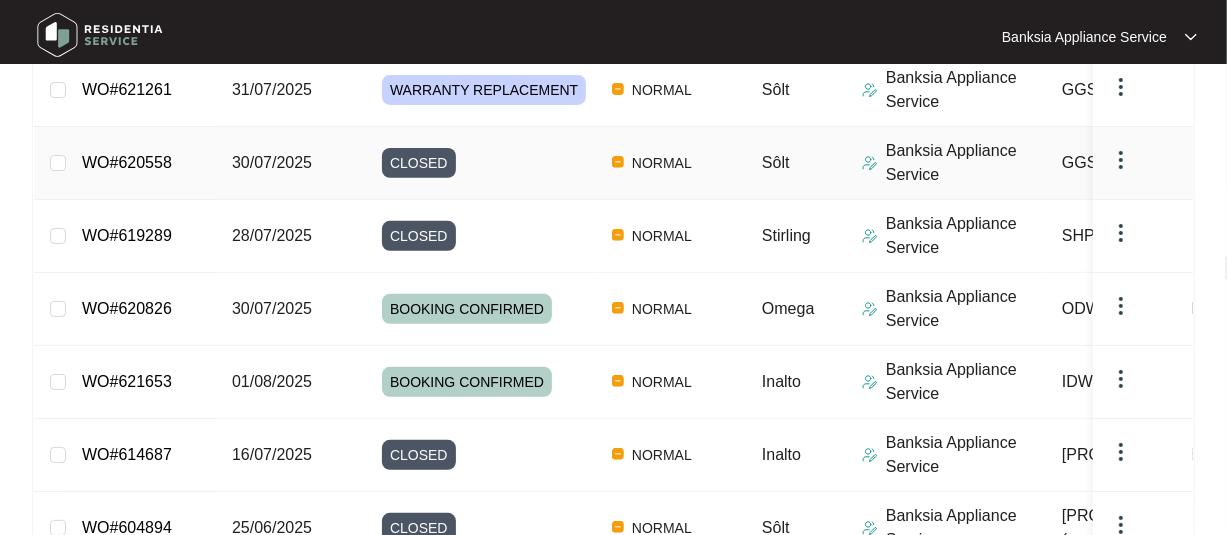 click on "Sôlt" at bounding box center [796, 163] 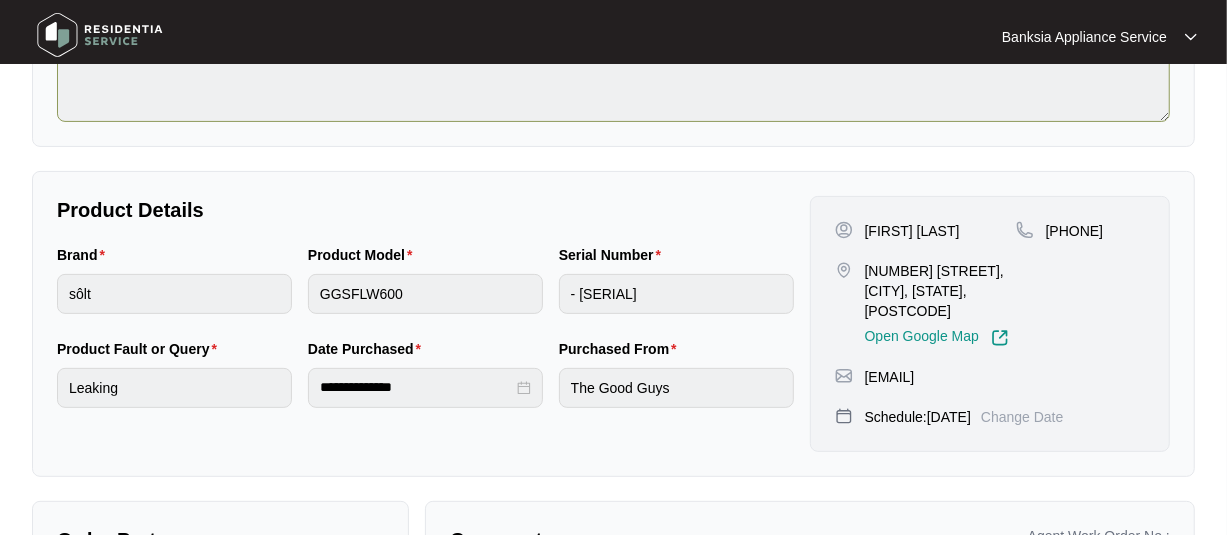 scroll, scrollTop: 300, scrollLeft: 0, axis: vertical 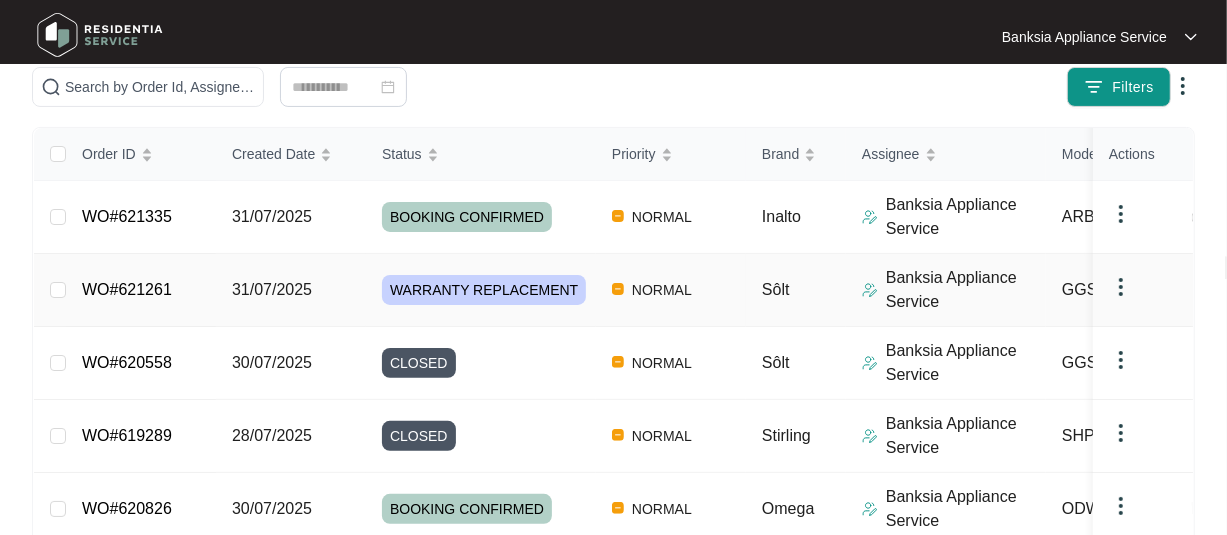 click on "Sôlt" at bounding box center [776, 289] 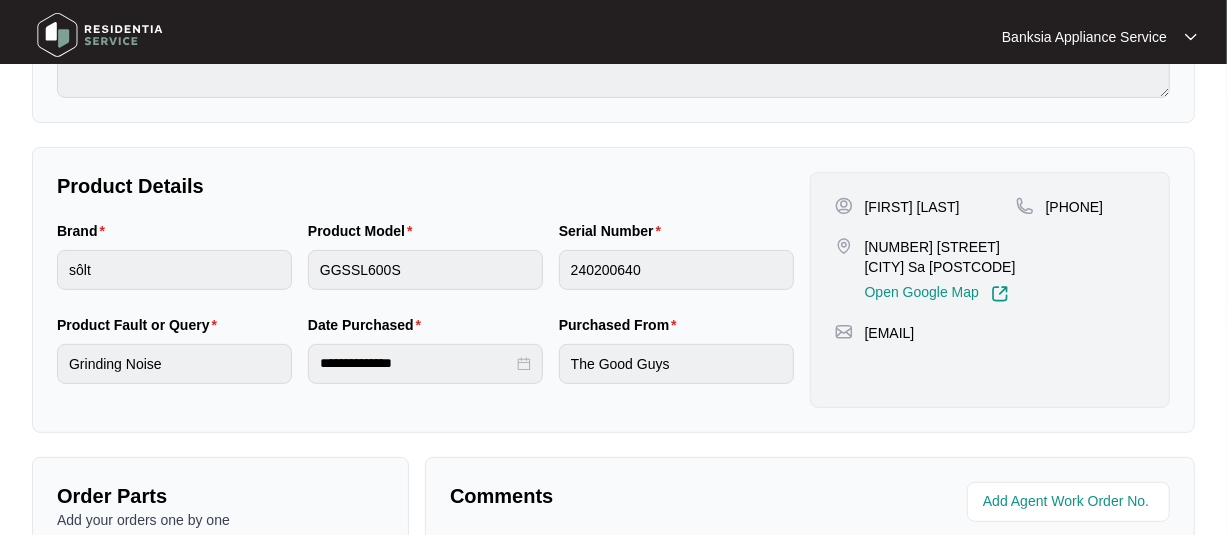 scroll, scrollTop: 400, scrollLeft: 0, axis: vertical 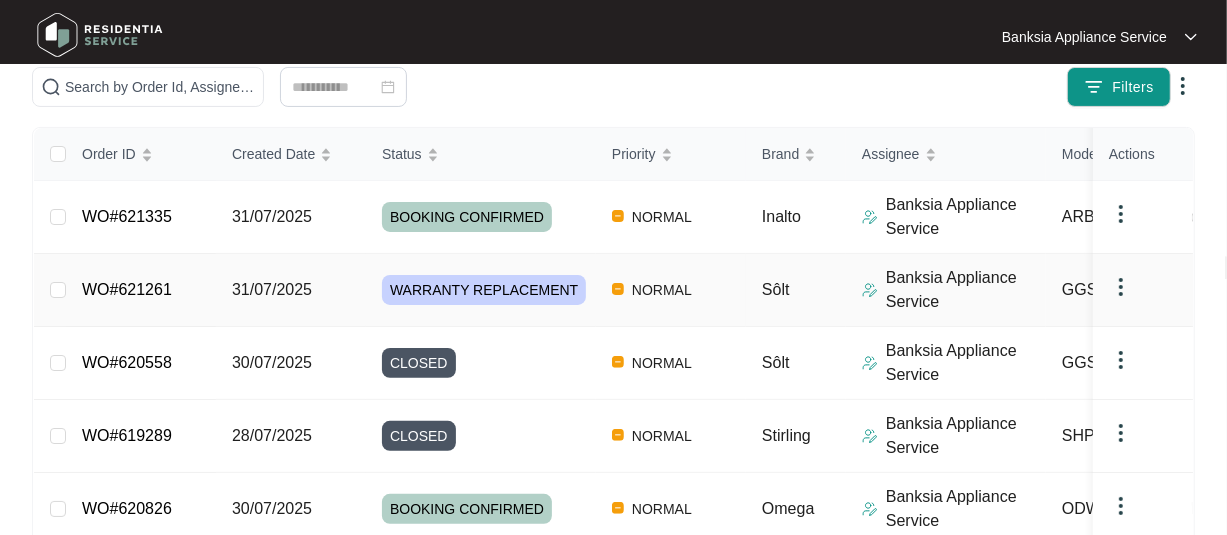 click on "Sôlt" at bounding box center (796, 290) 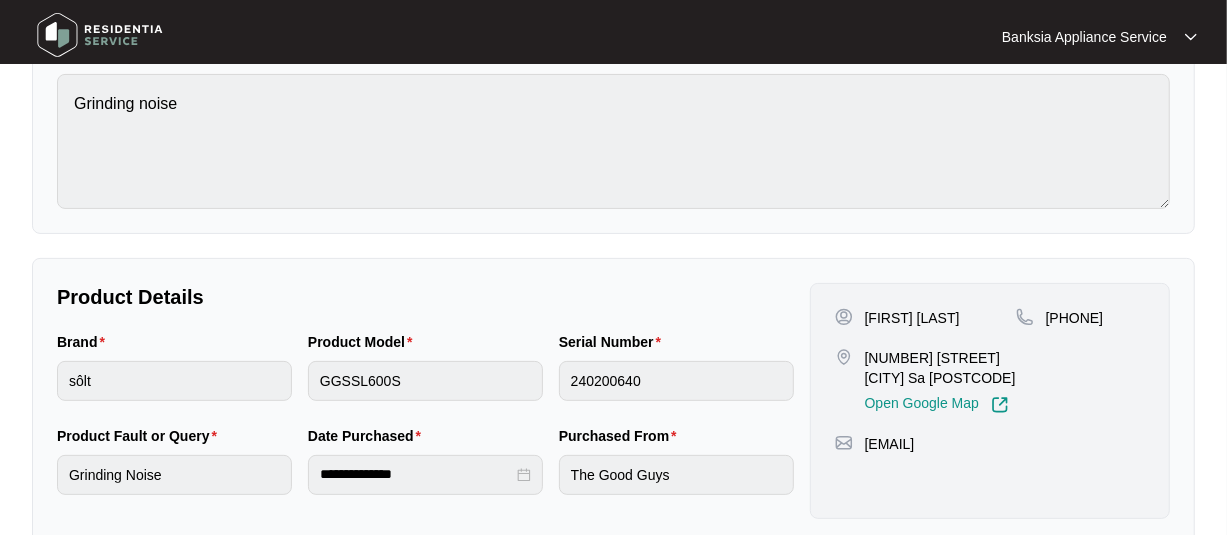 scroll, scrollTop: 300, scrollLeft: 0, axis: vertical 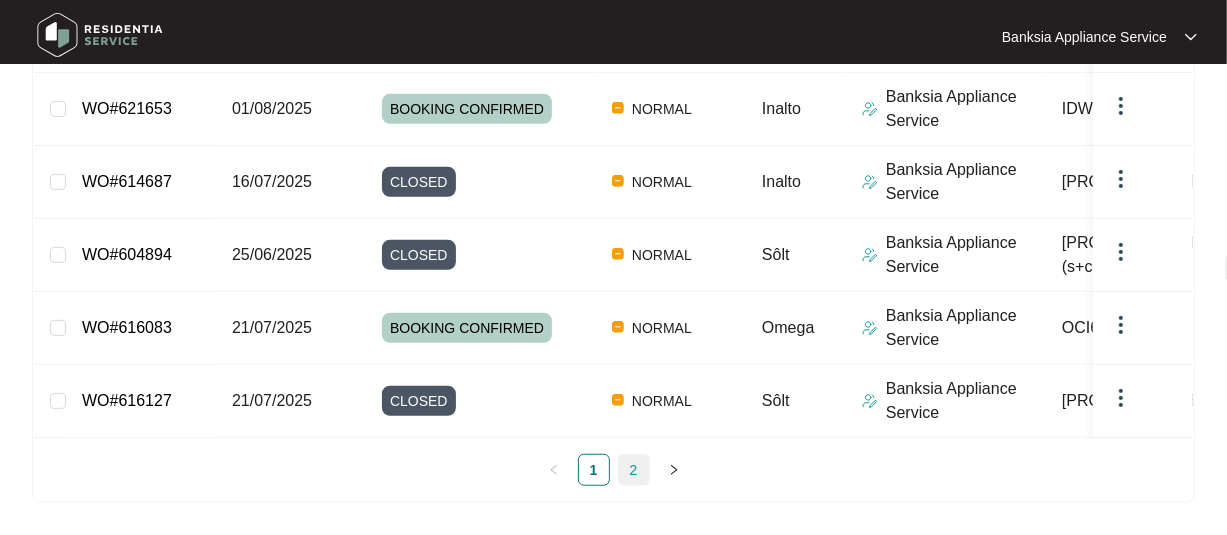 click on "2" at bounding box center [634, 470] 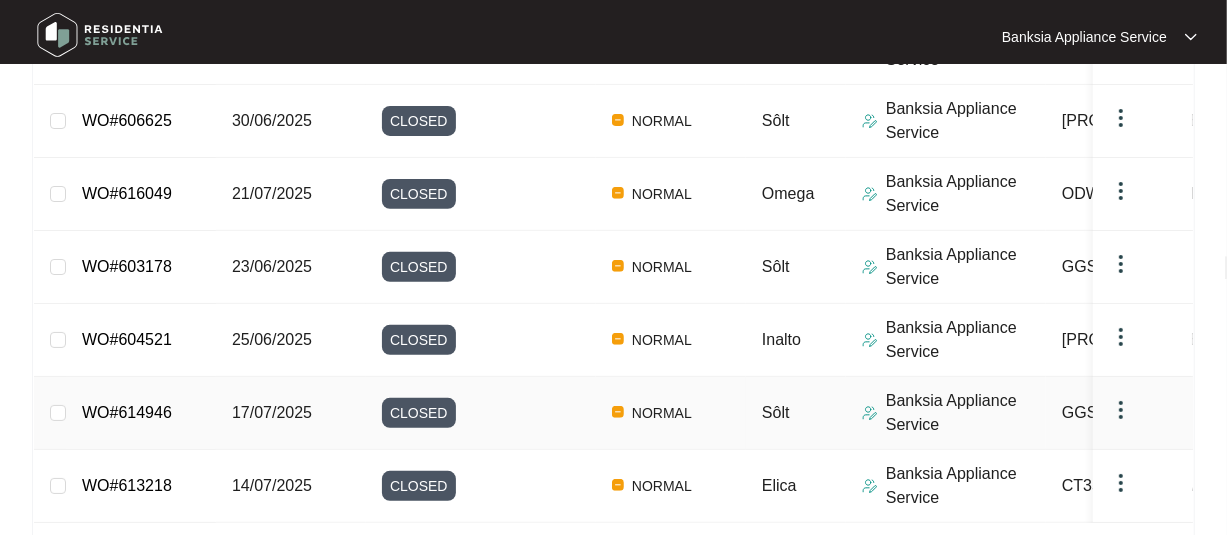 scroll, scrollTop: 269, scrollLeft: 0, axis: vertical 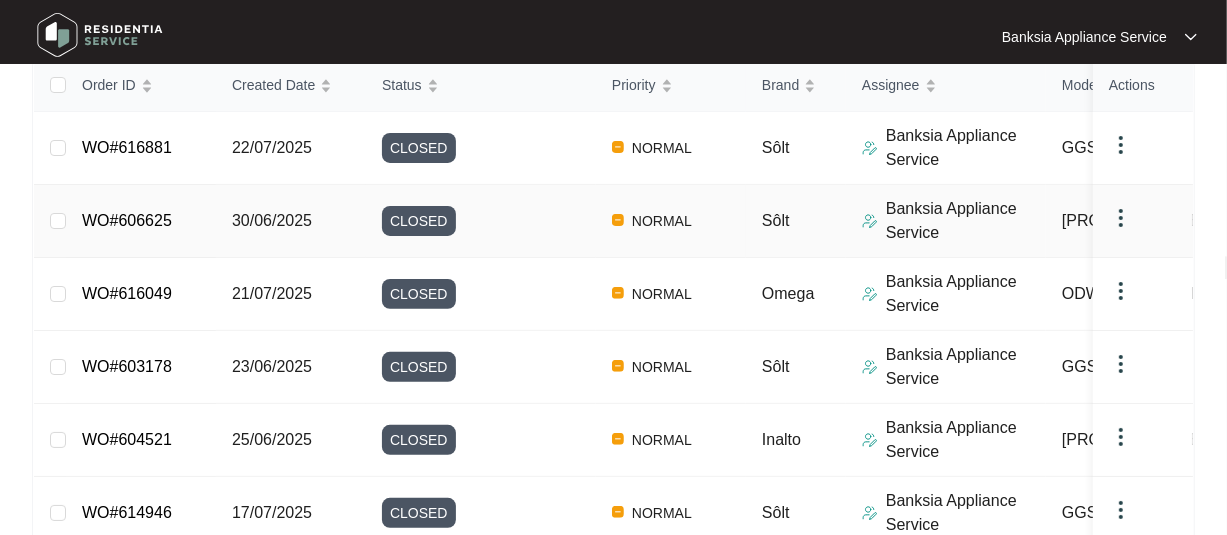 click on "NORMAL" at bounding box center (671, 221) 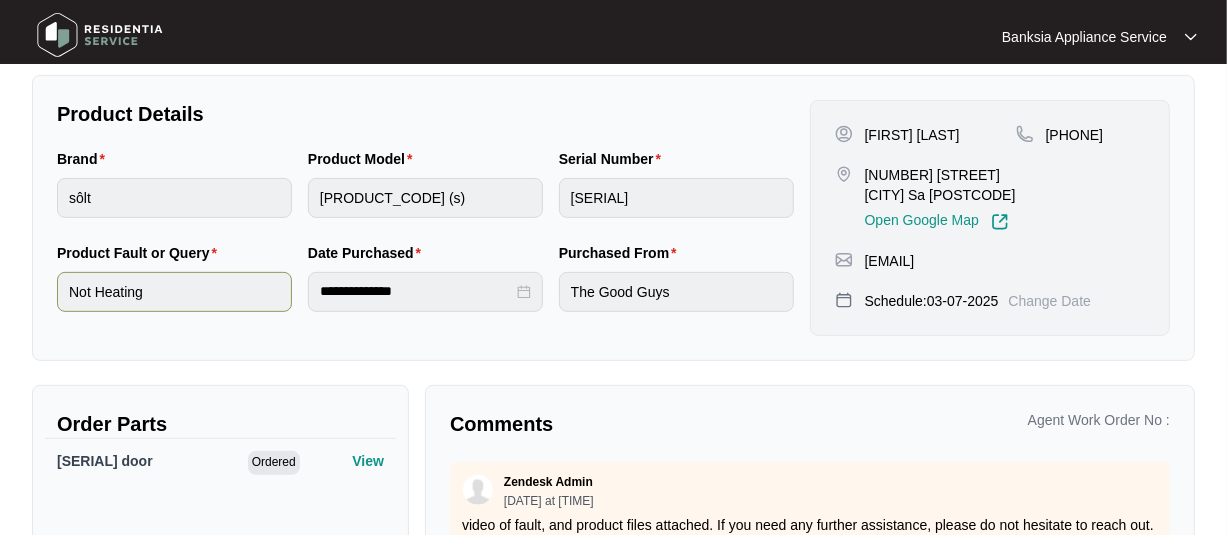 scroll, scrollTop: 400, scrollLeft: 0, axis: vertical 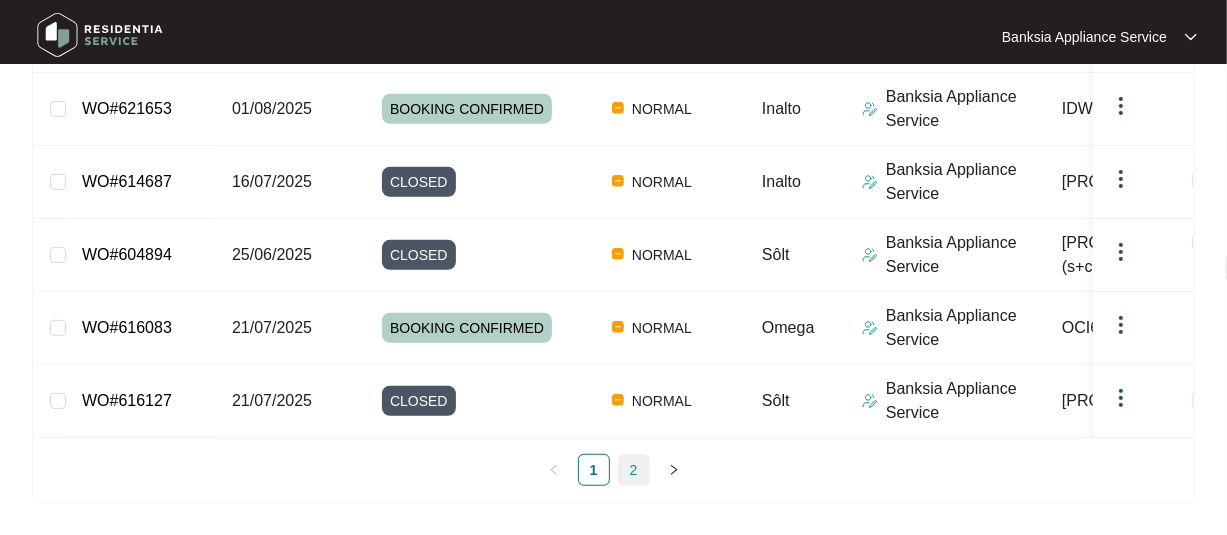 click on "2" at bounding box center (634, 470) 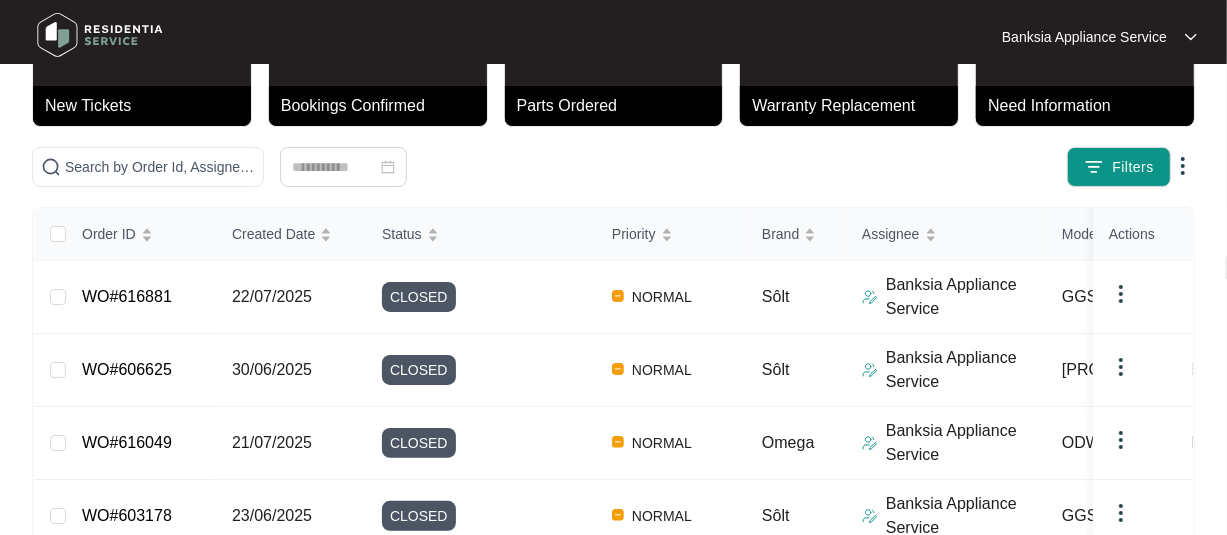 scroll, scrollTop: 69, scrollLeft: 0, axis: vertical 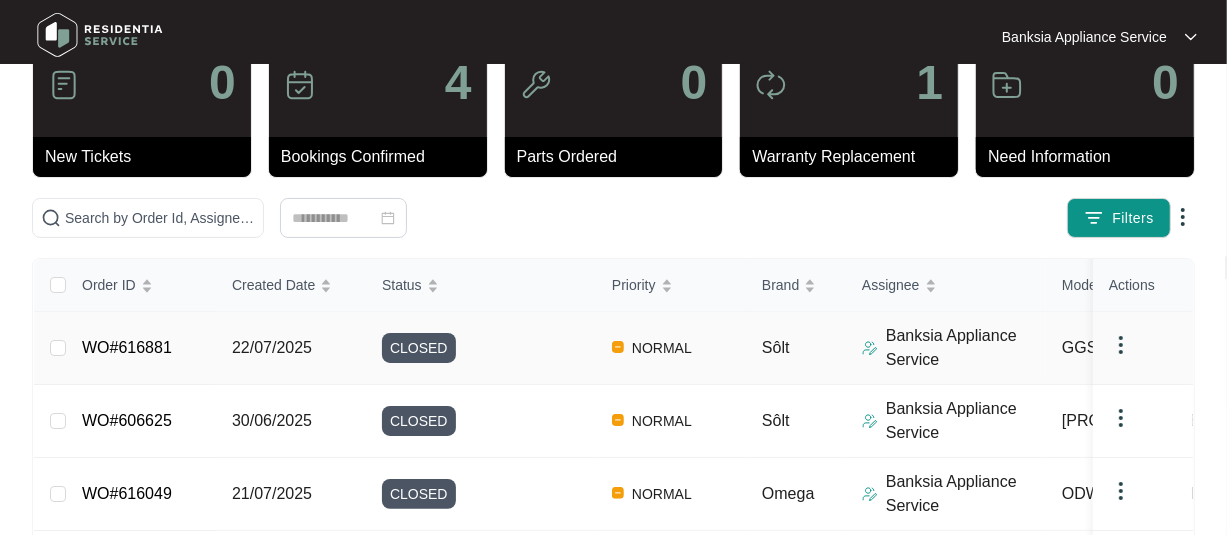 click on "NORMAL" at bounding box center (671, 348) 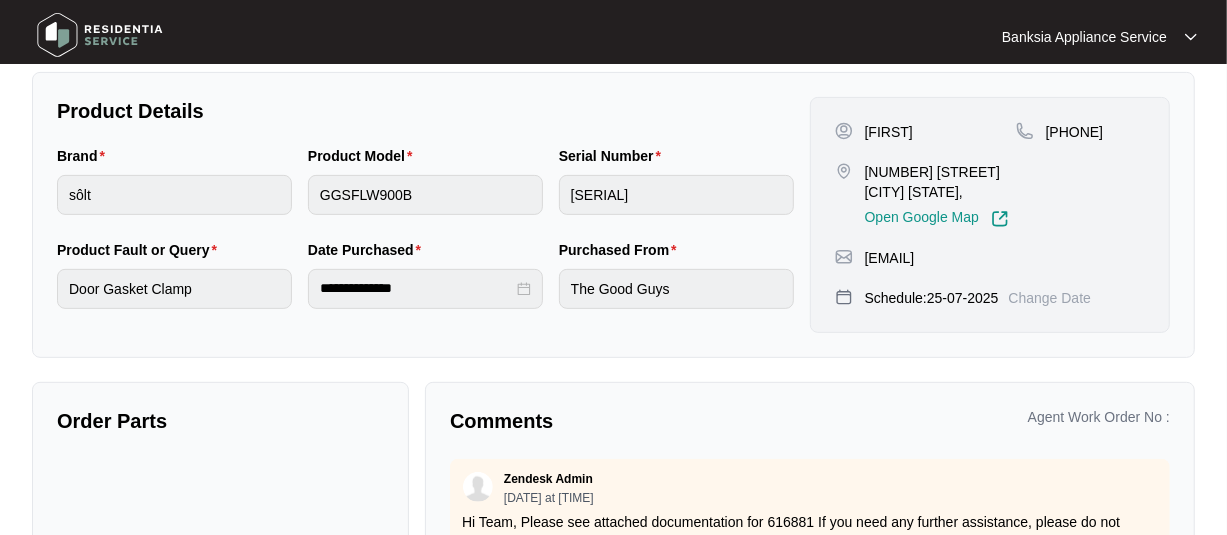 scroll, scrollTop: 400, scrollLeft: 0, axis: vertical 